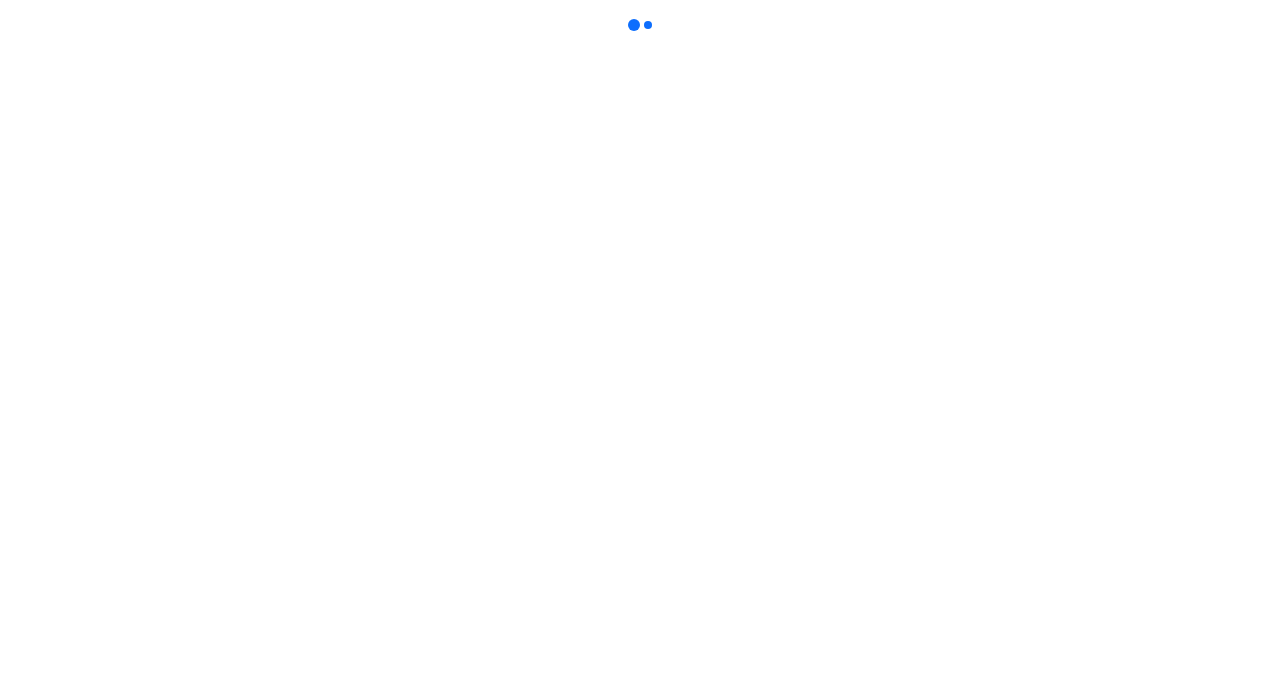 scroll, scrollTop: 0, scrollLeft: 0, axis: both 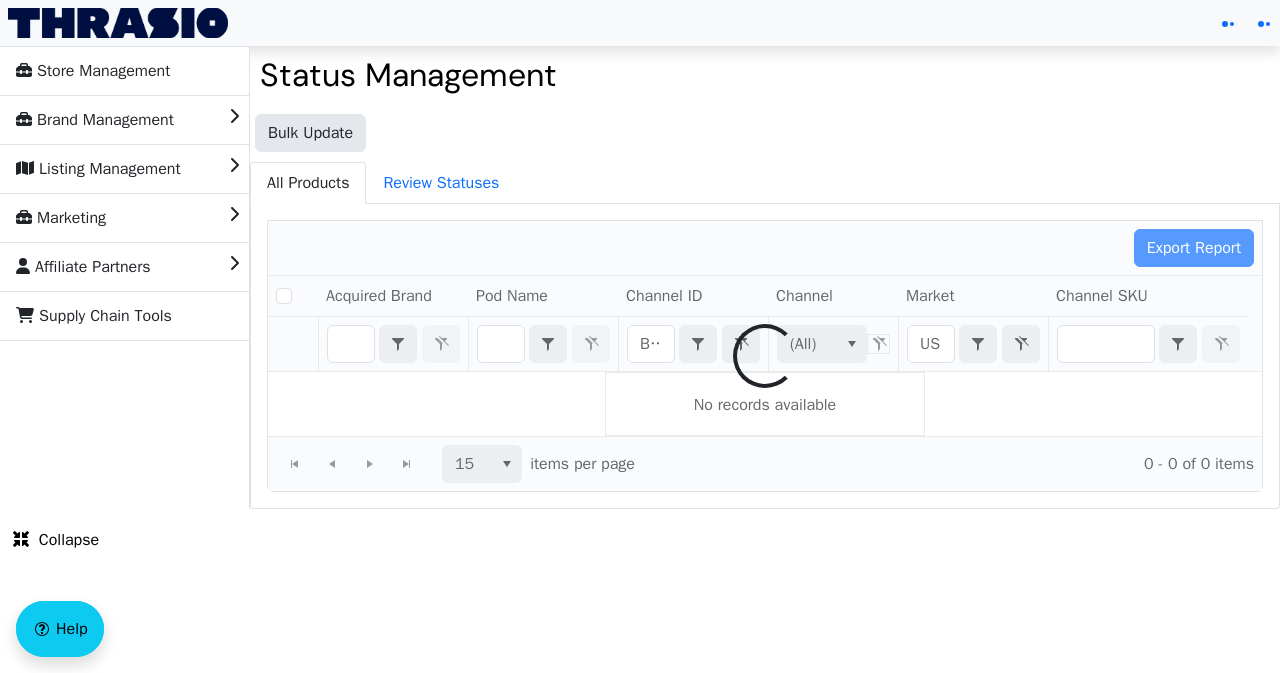 checkbox on "false" 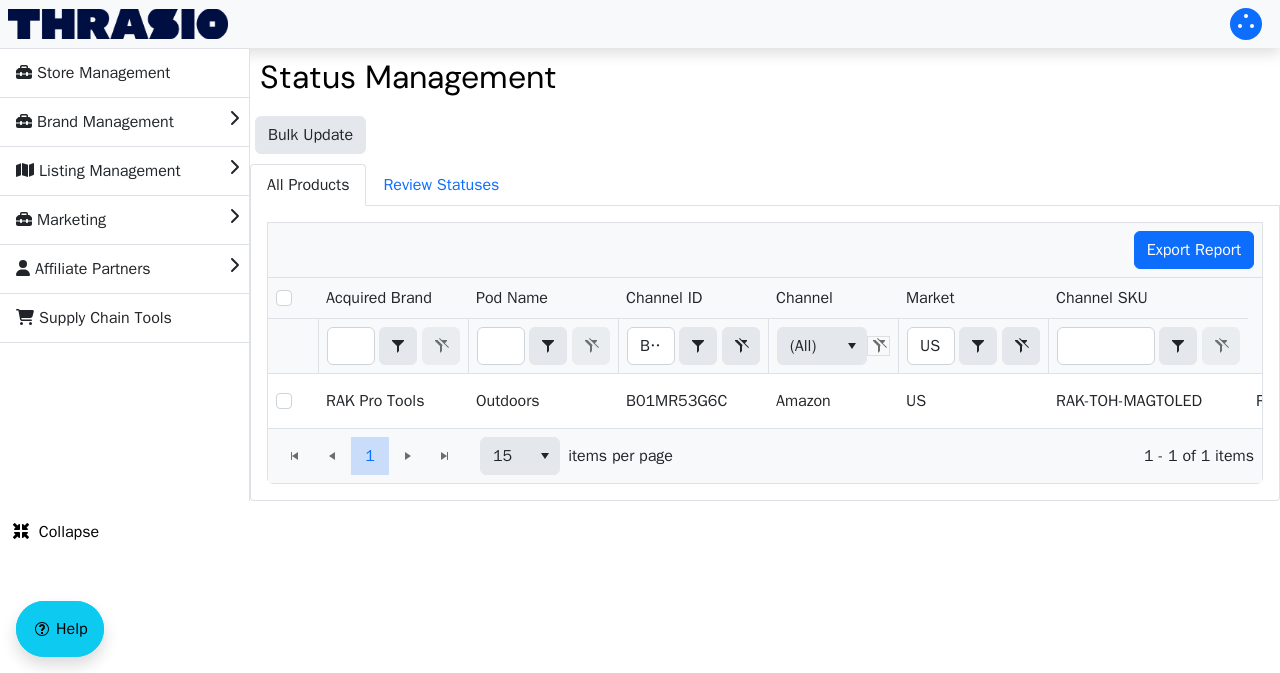 click on "Store Management Brand Management Listing Management Marketing Affiliate Partners Supply Chain Tools" at bounding box center (125, 274) 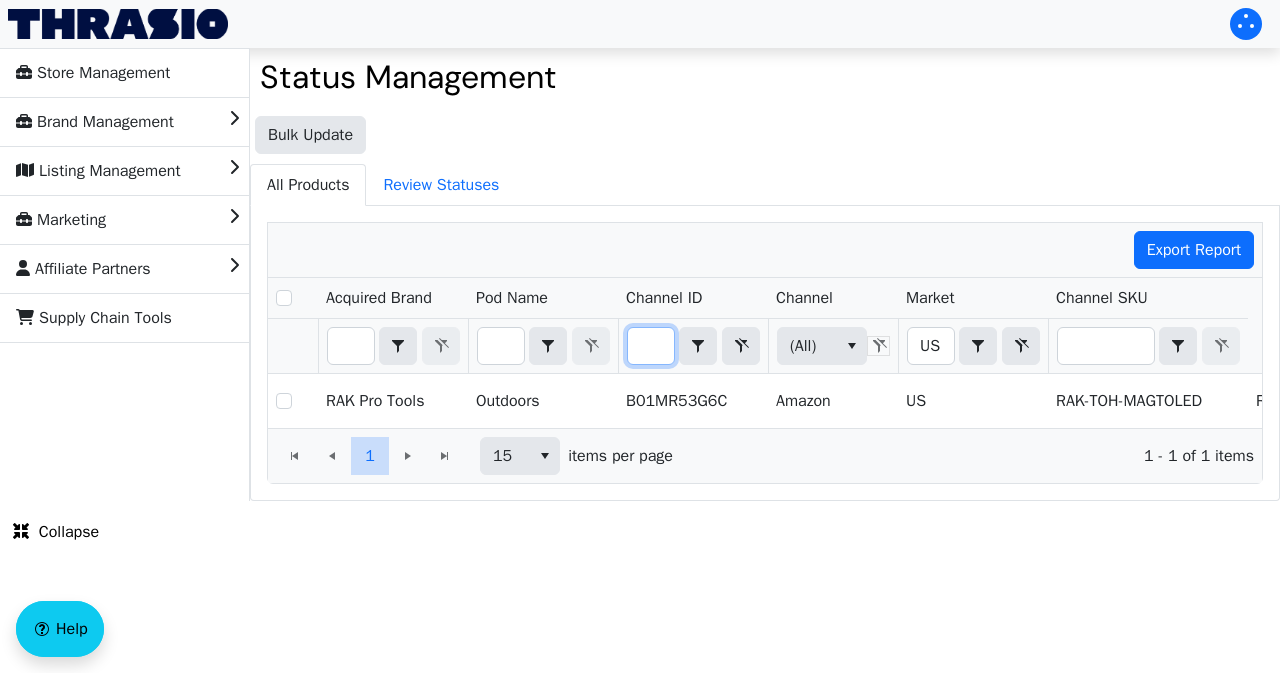 scroll, scrollTop: 0, scrollLeft: 80, axis: horizontal 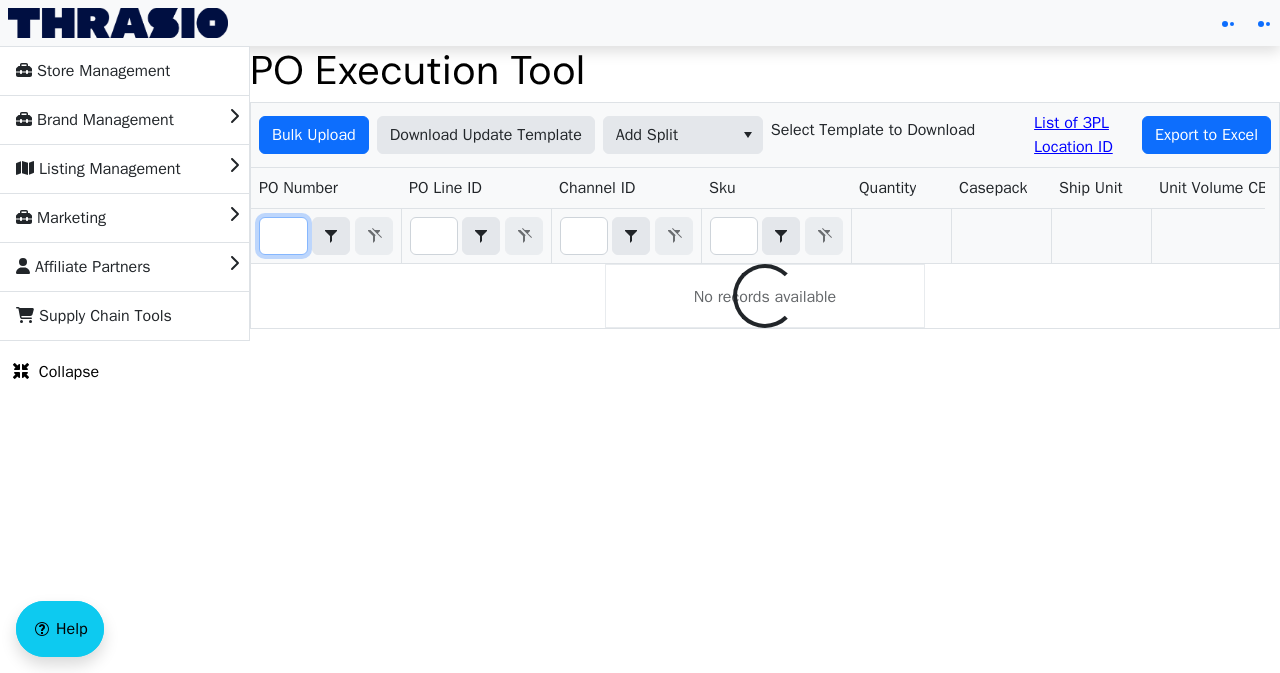 click at bounding box center [283, 236] 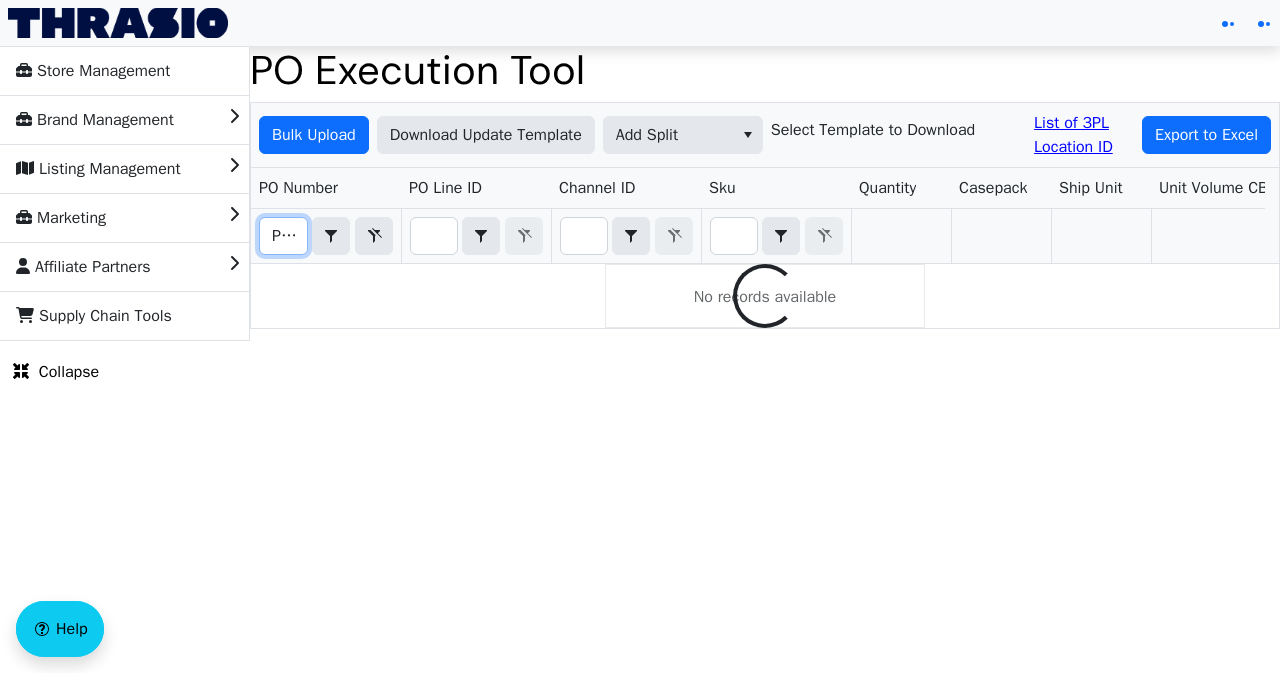 scroll, scrollTop: 0, scrollLeft: 44, axis: horizontal 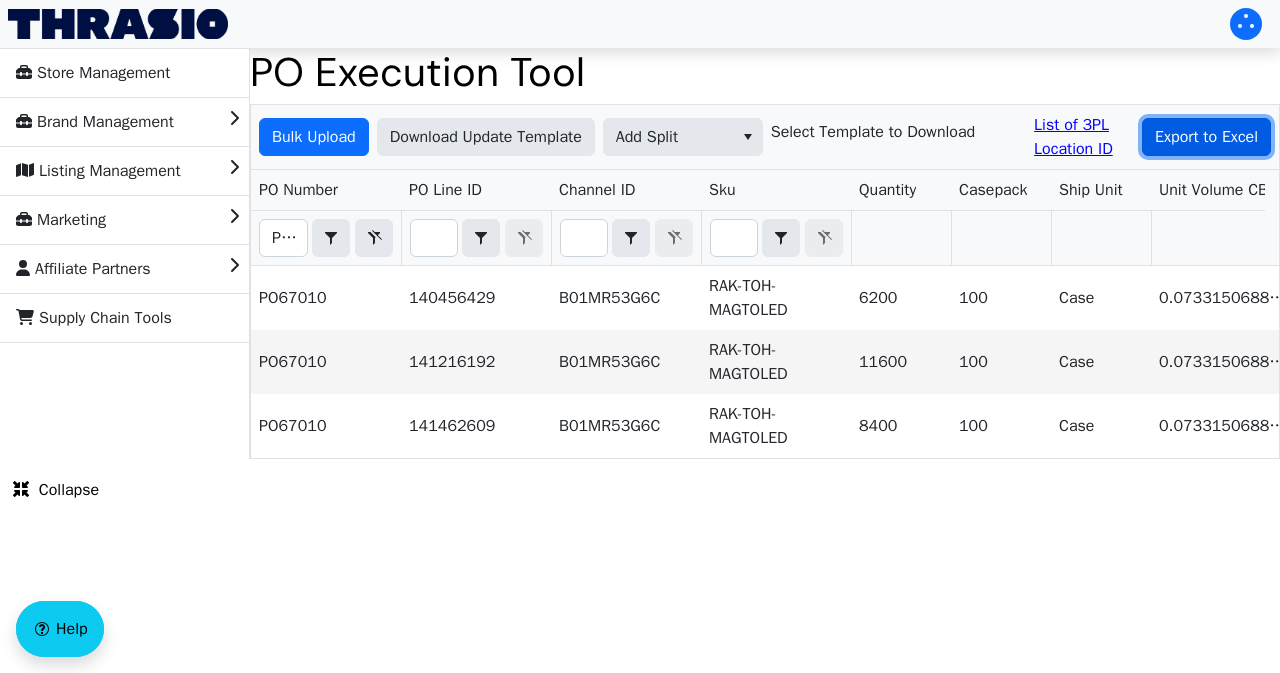 click on "Export to Excel" at bounding box center [1206, 137] 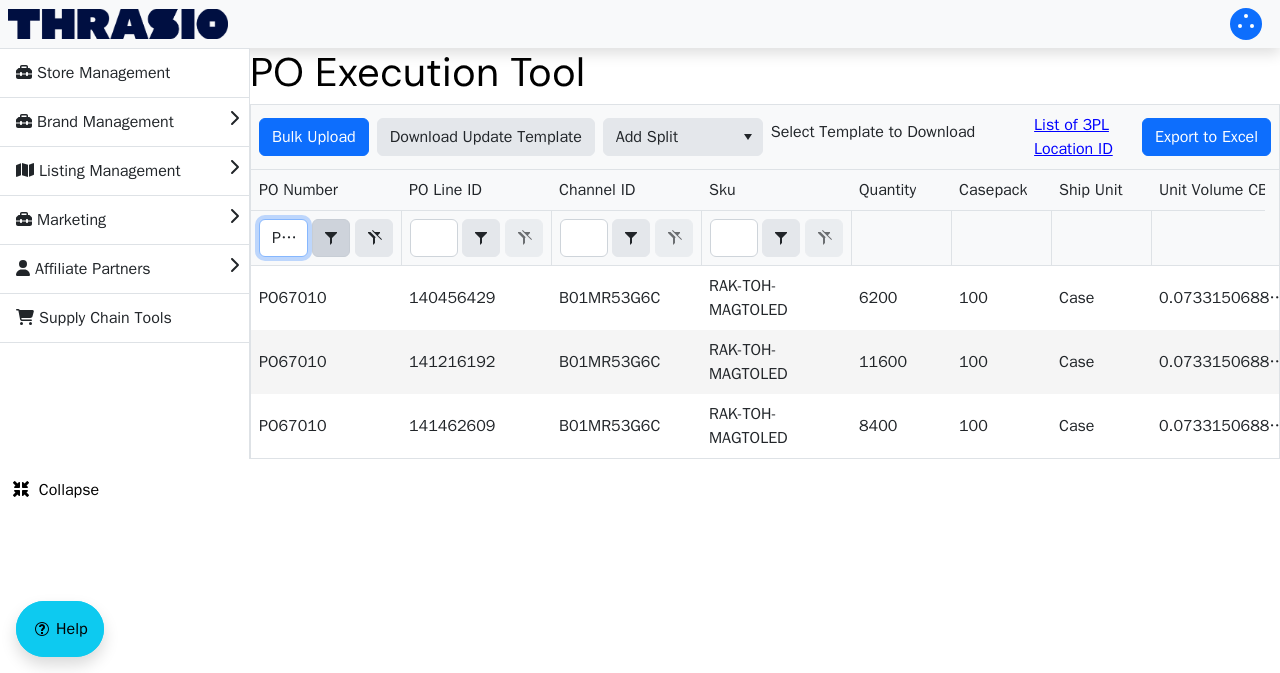 scroll, scrollTop: 0, scrollLeft: 44, axis: horizontal 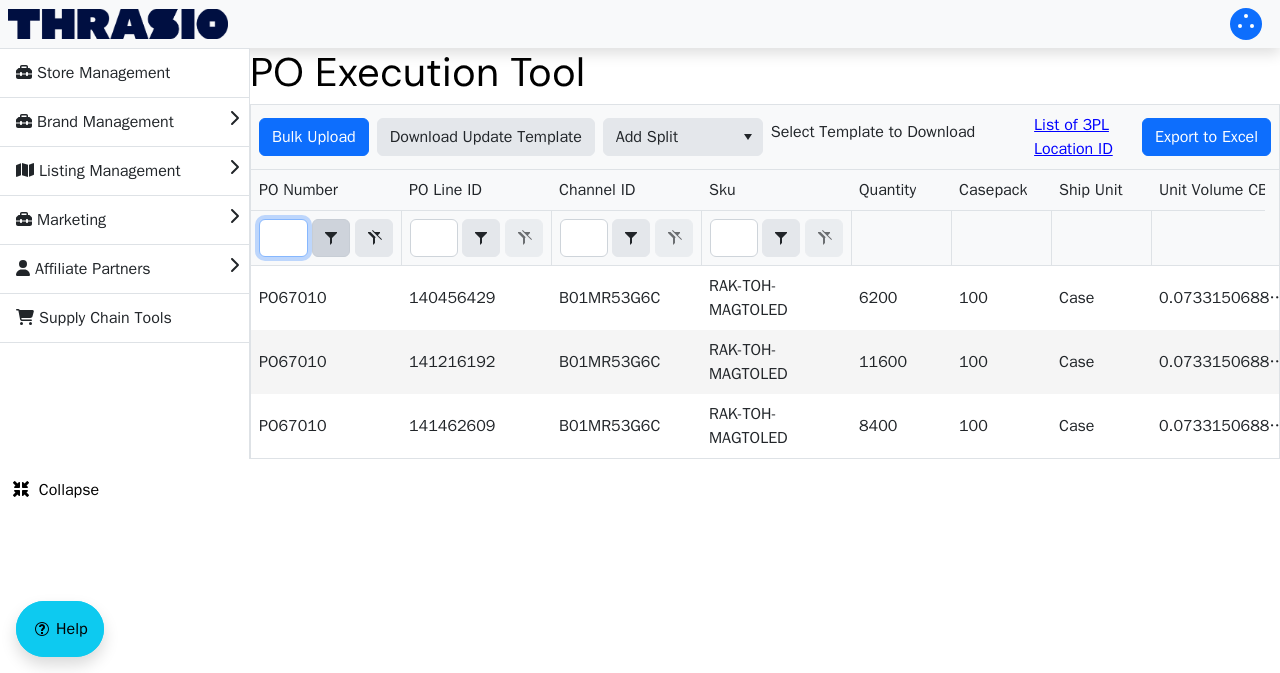 drag, startPoint x: 272, startPoint y: 281, endPoint x: 320, endPoint y: 288, distance: 48.507732 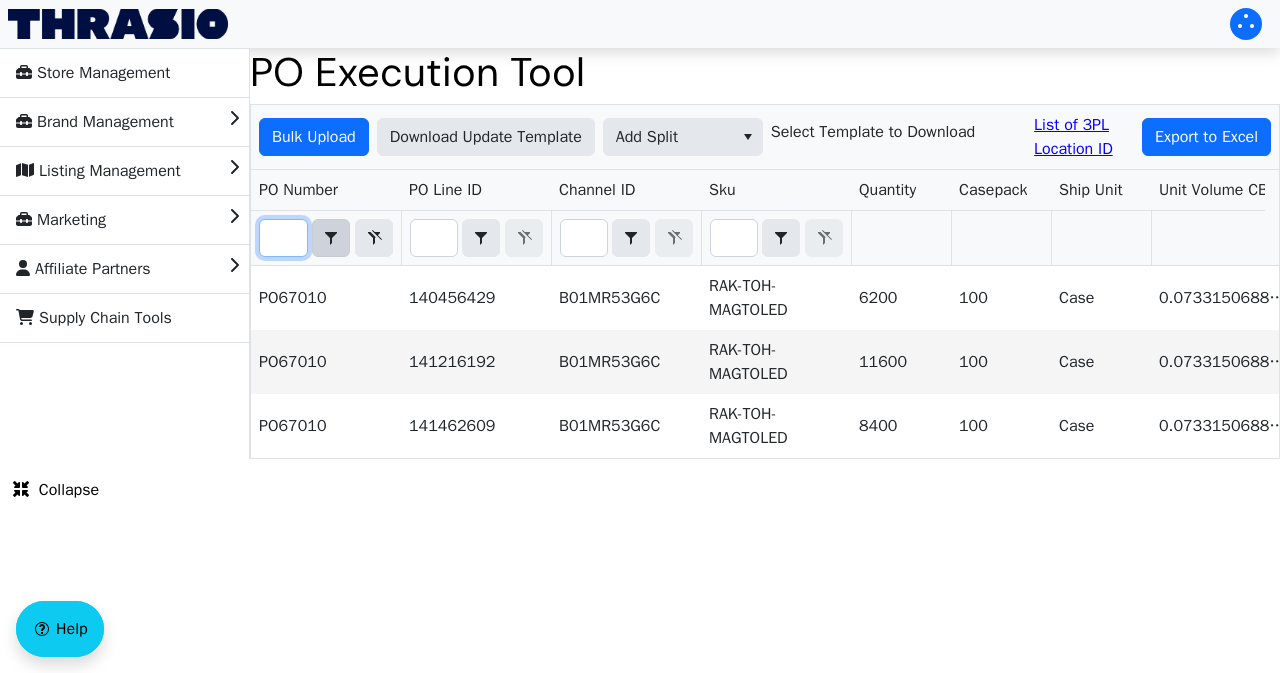 click on "PO67010 Contains" at bounding box center [326, 238] 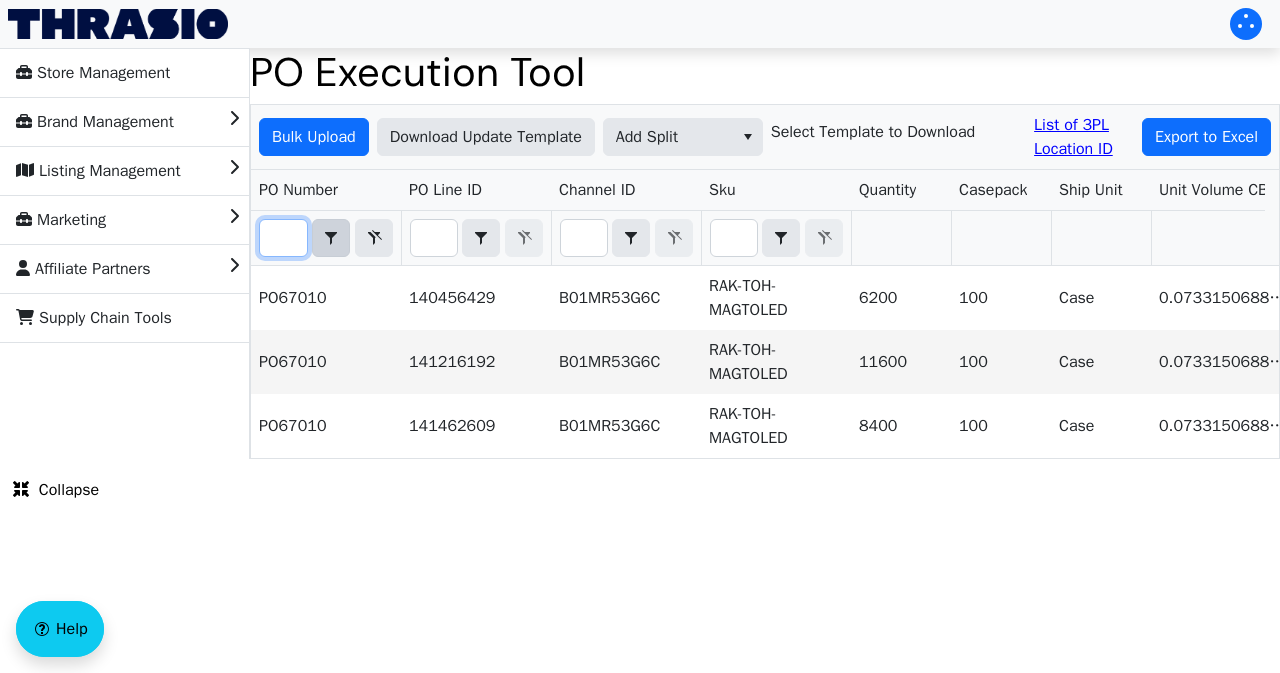 paste on "1" 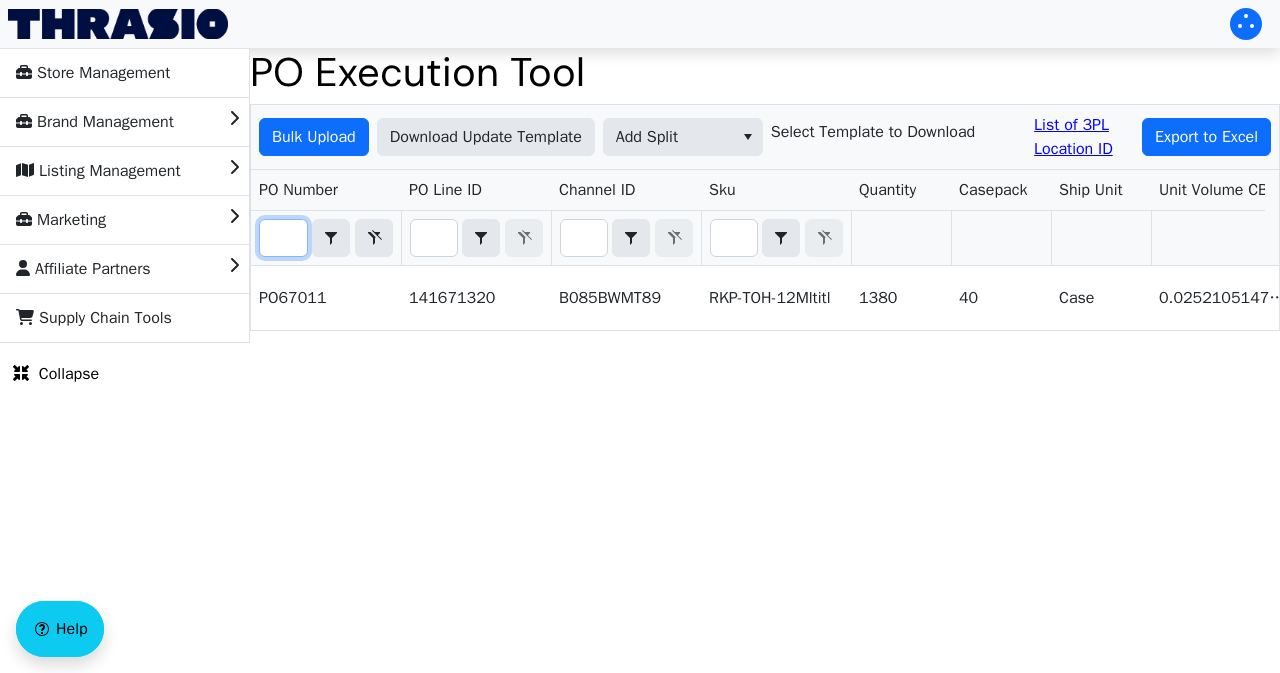 type on "PO67011" 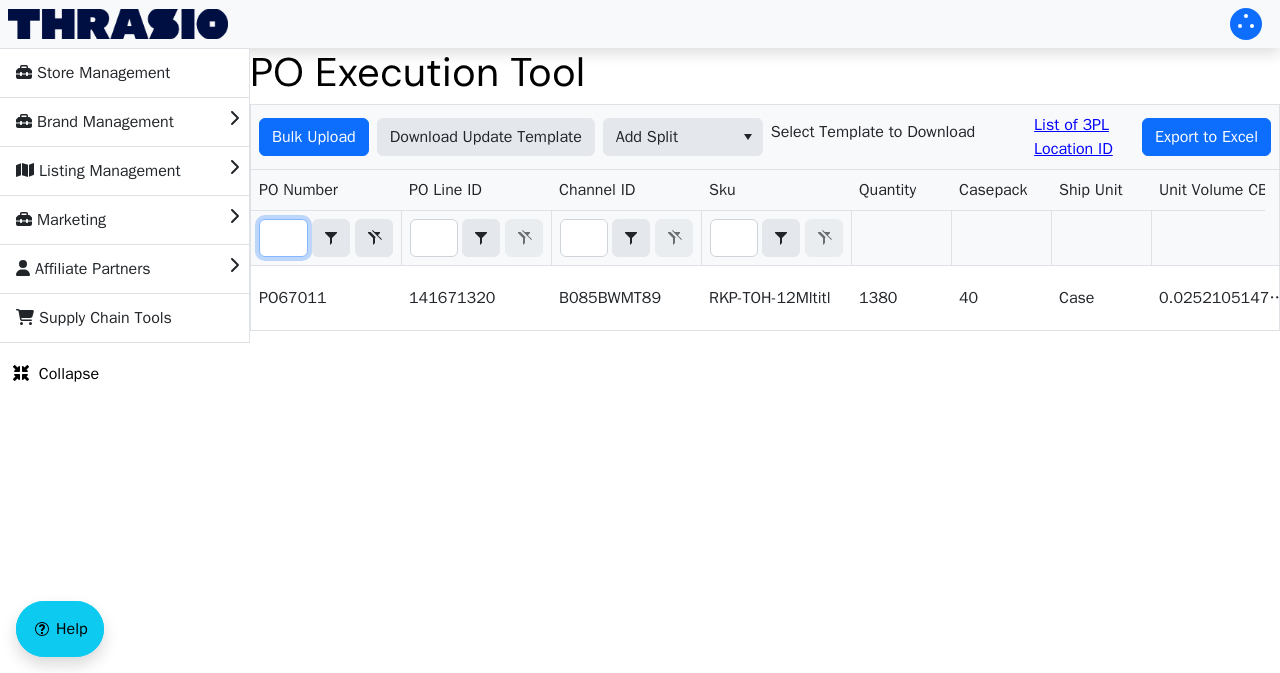 scroll, scrollTop: 0, scrollLeft: 0, axis: both 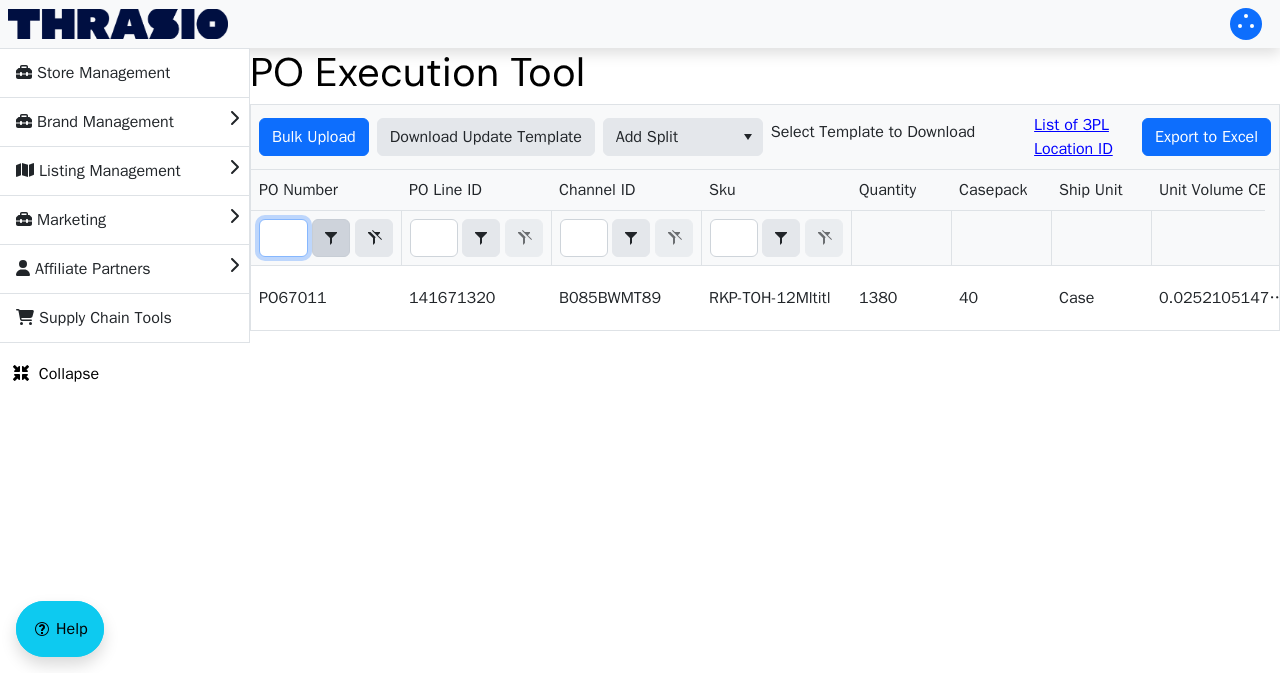 drag, startPoint x: 271, startPoint y: 283, endPoint x: 314, endPoint y: 287, distance: 43.185646 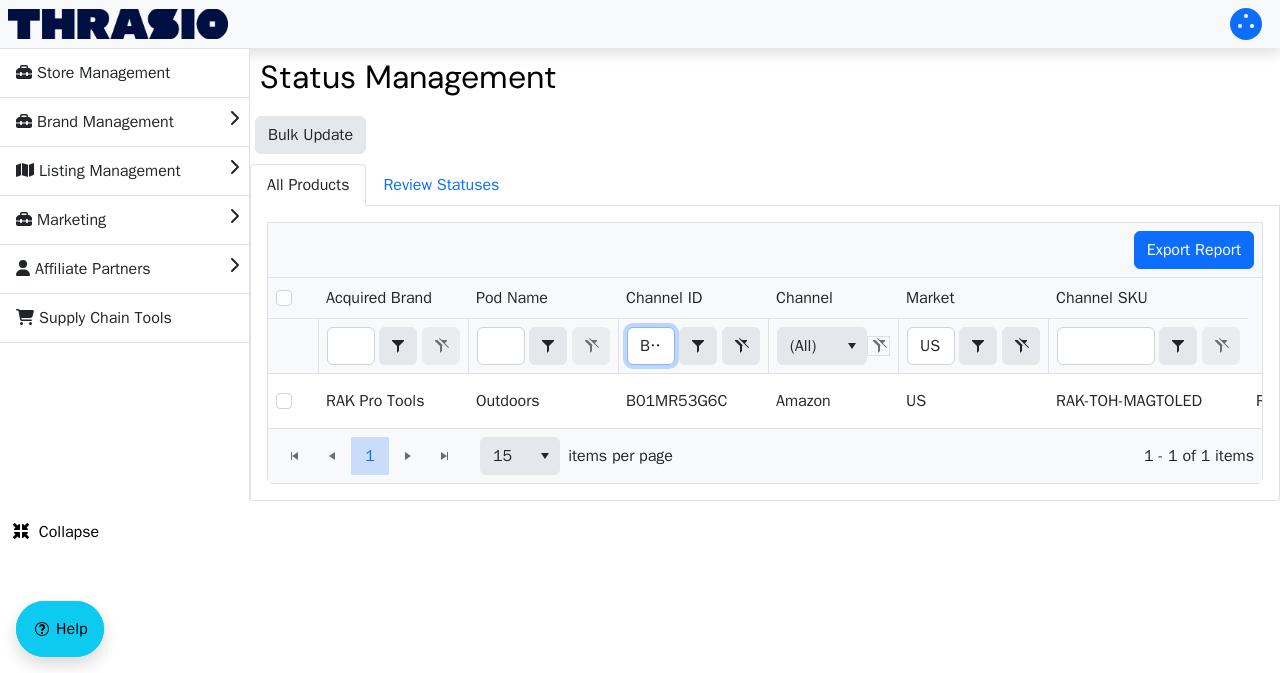 scroll, scrollTop: 0, scrollLeft: 0, axis: both 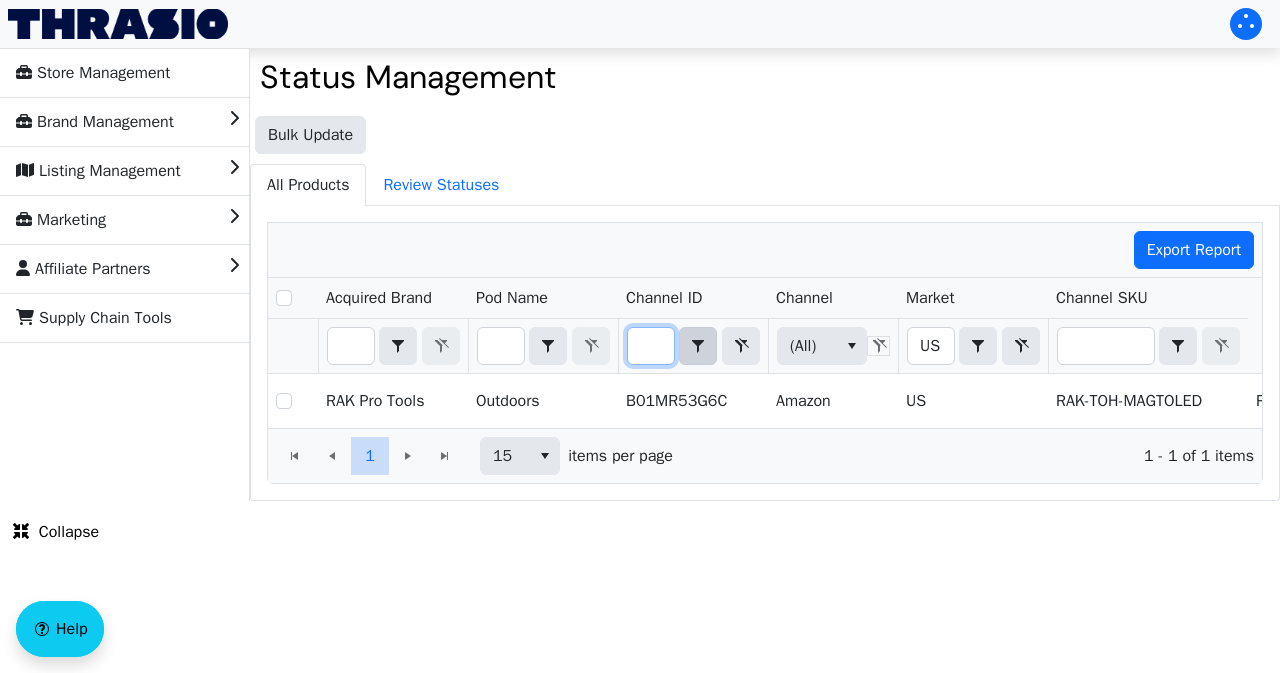 drag, startPoint x: 0, startPoint y: 0, endPoint x: 688, endPoint y: 348, distance: 771.0045 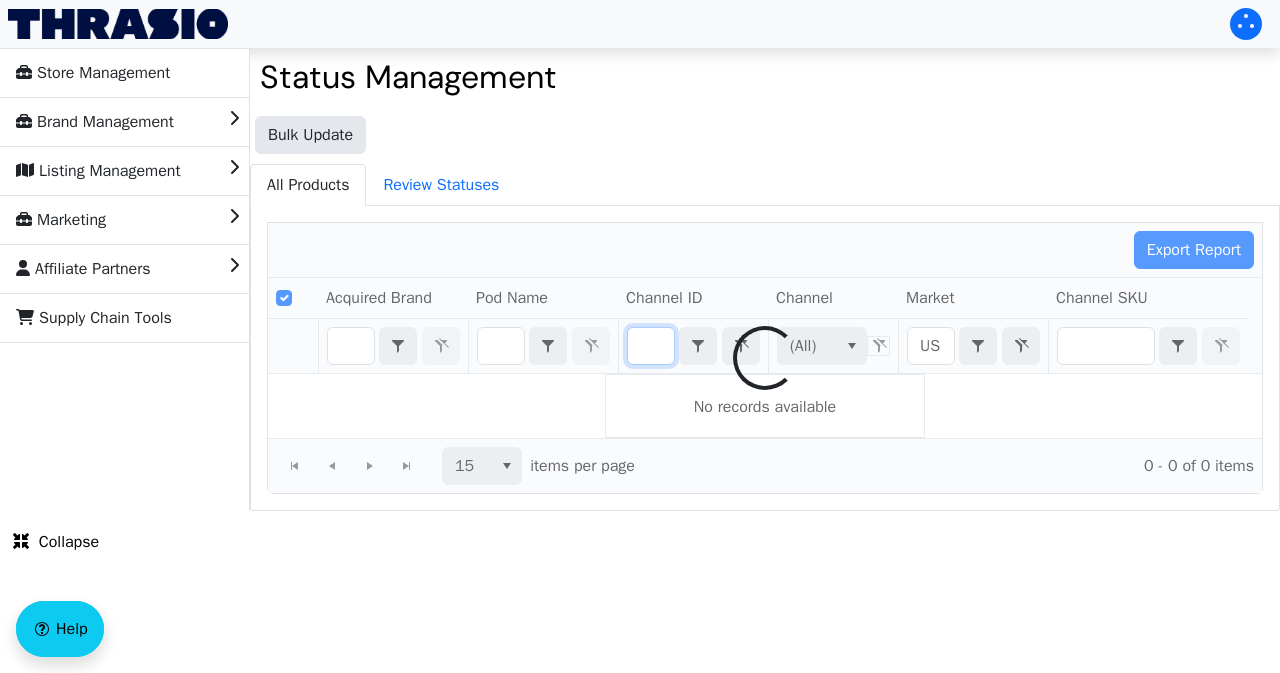 scroll, scrollTop: 0, scrollLeft: 83, axis: horizontal 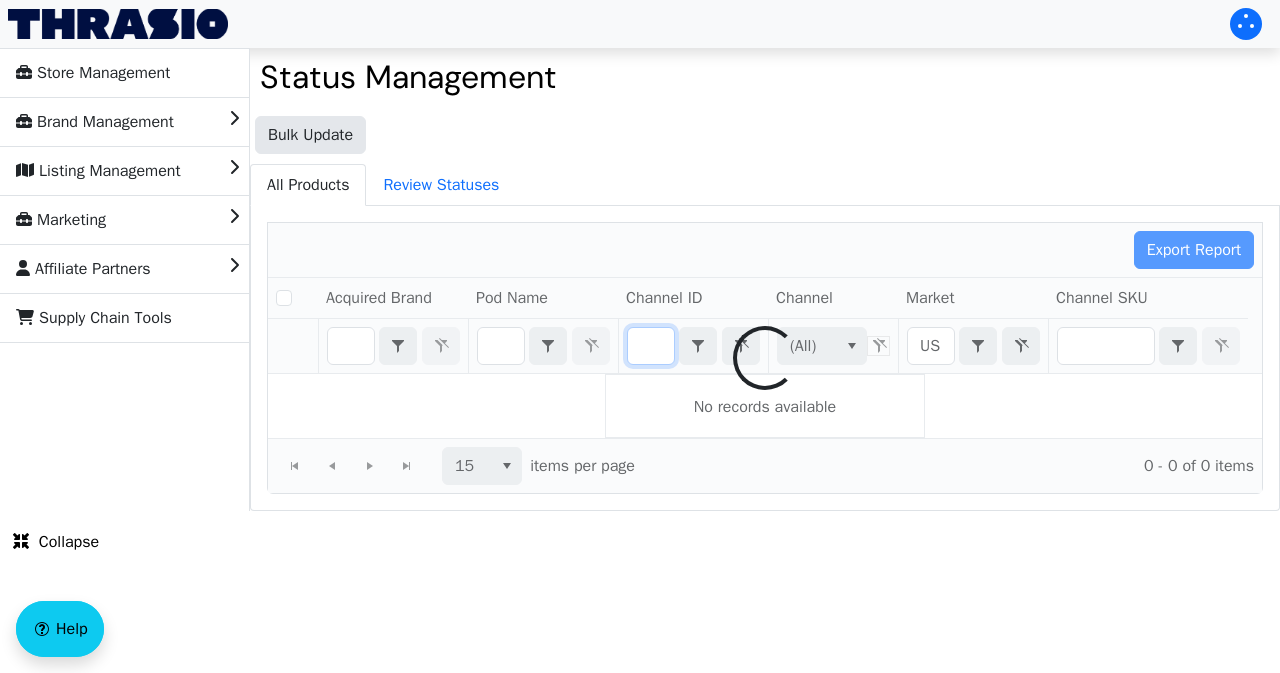 checkbox on "false" 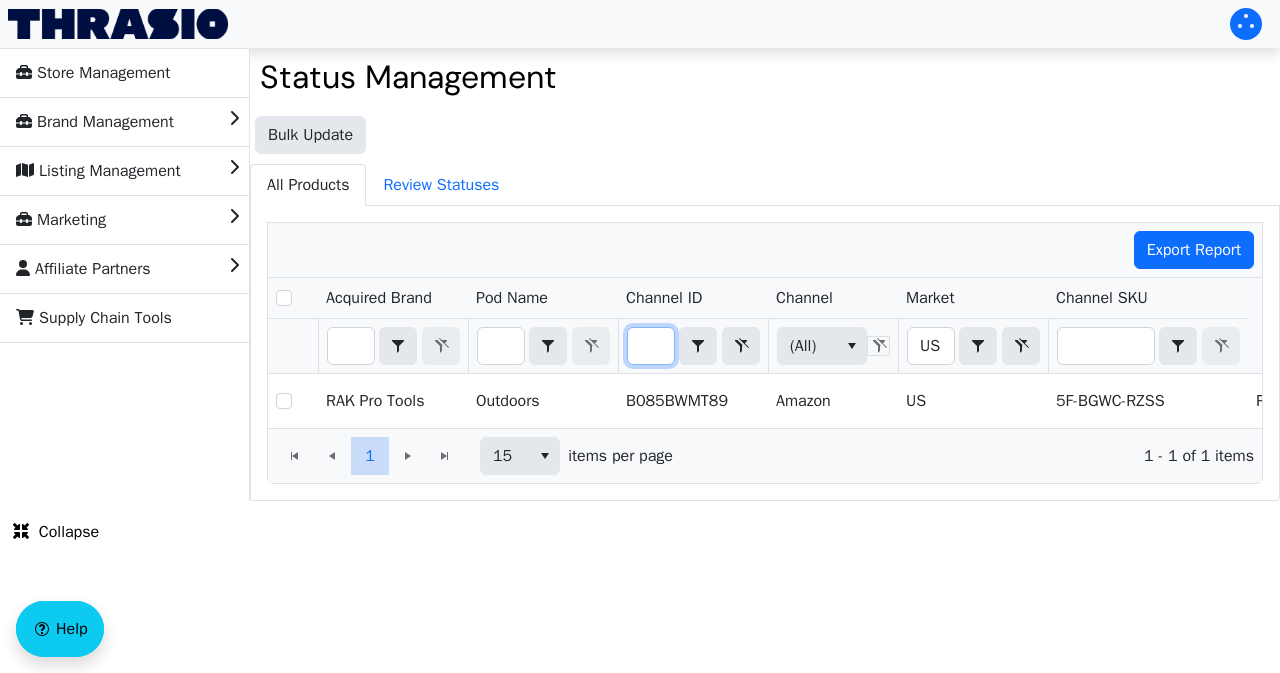 type on "B085BWMT89" 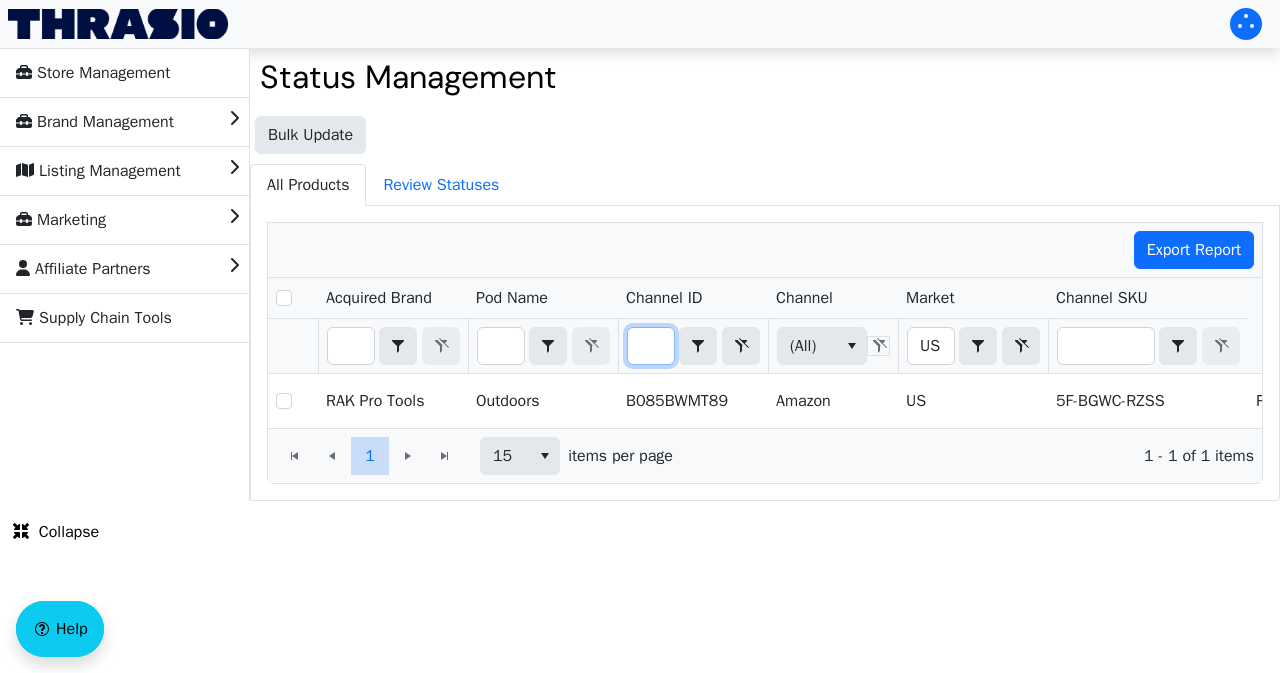 scroll, scrollTop: 0, scrollLeft: 0, axis: both 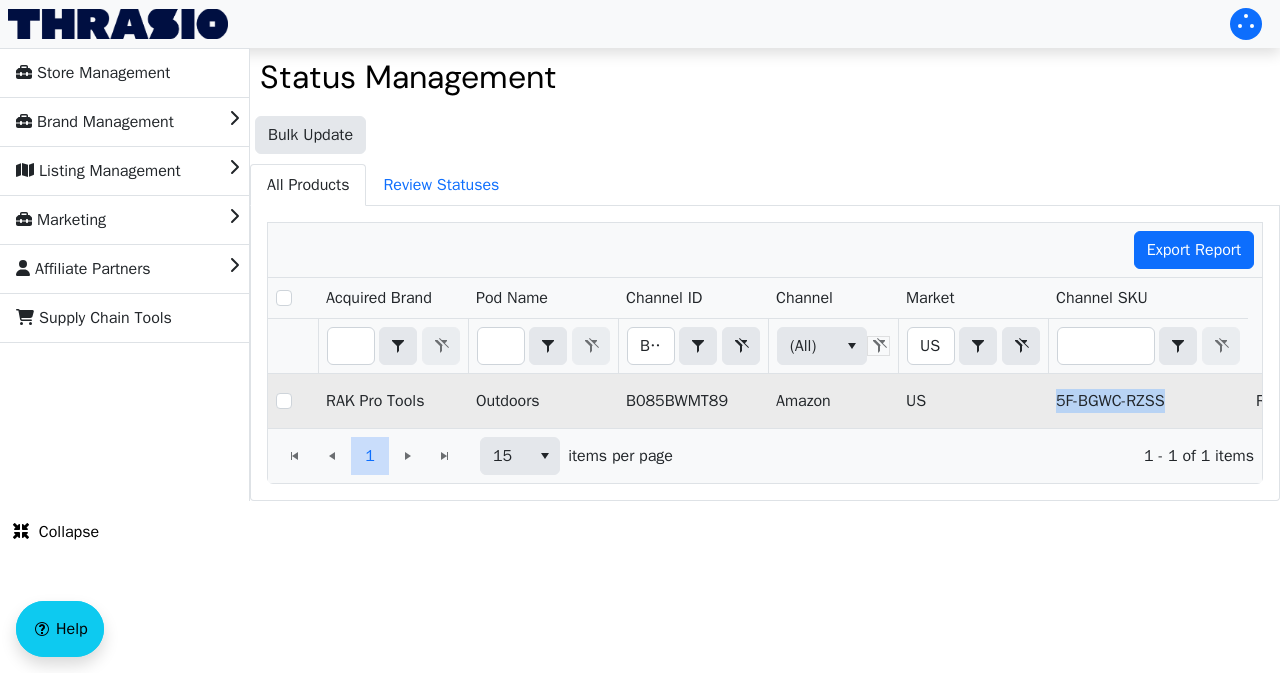 drag, startPoint x: 1050, startPoint y: 390, endPoint x: 1178, endPoint y: 392, distance: 128.01562 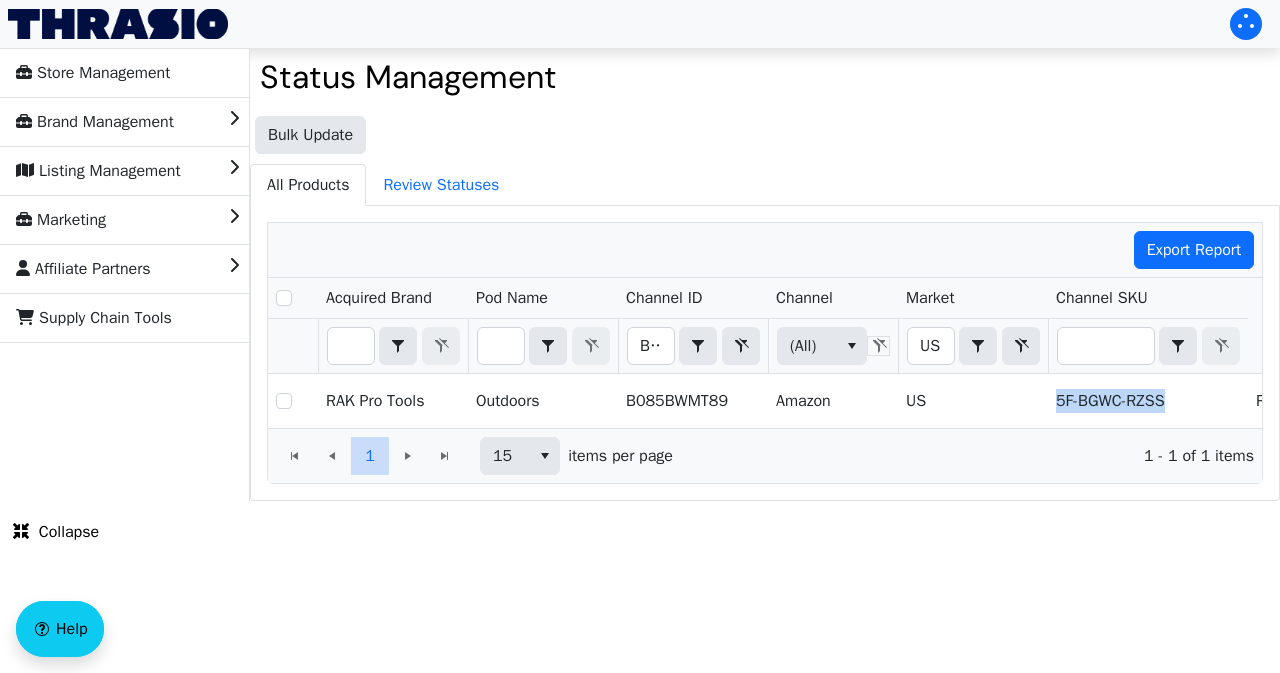 copy on "5F-BGWC-RZSS" 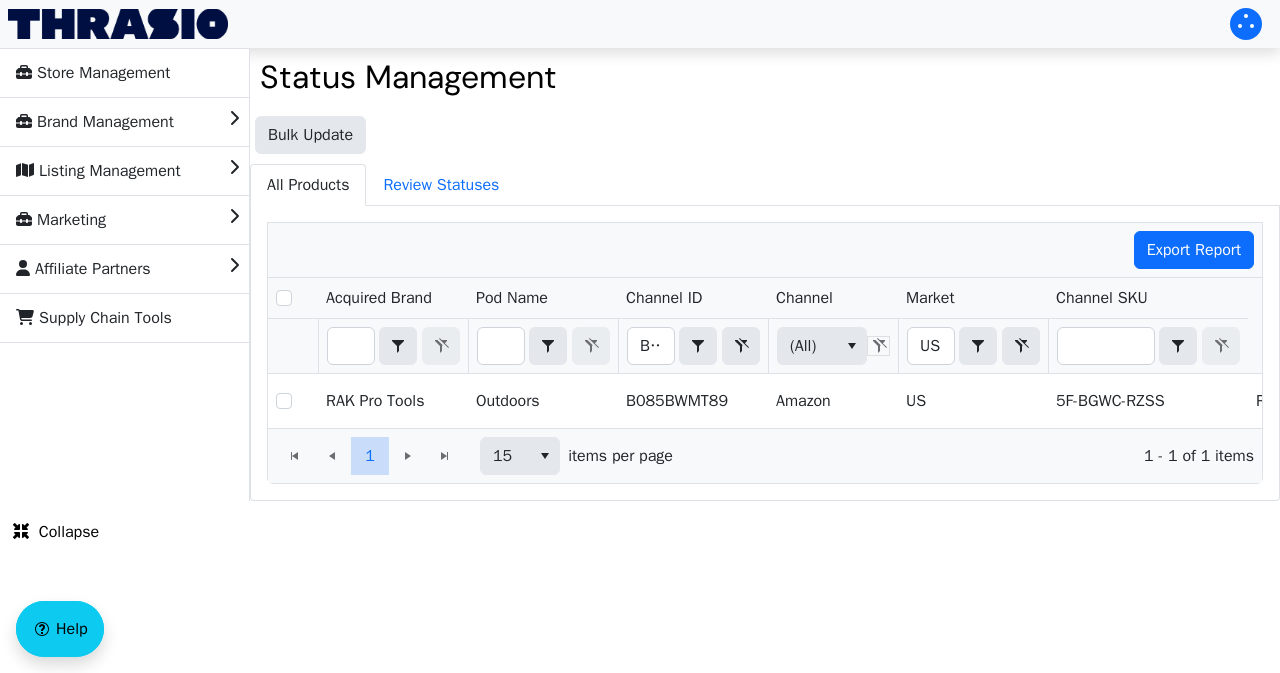 click on "Bulk Update All Products Review Statuses Export Report Acquired Brand Pod Name Channel ID Channel Market Channel SKU Full Store Name Fulfillment Current Status Suggested Status Last Update     B085BWMT89 Contains   (All) US Contains       (All) RAK Pro Tools Outdoors B085BWMT89 Amazon US 5F-BGWC-RZSS RAK_Pro_Tools_US FBA Active Active [DATE] Edit 1 1 15 items per page 1 - 1 of 1 items" at bounding box center (765, 303) 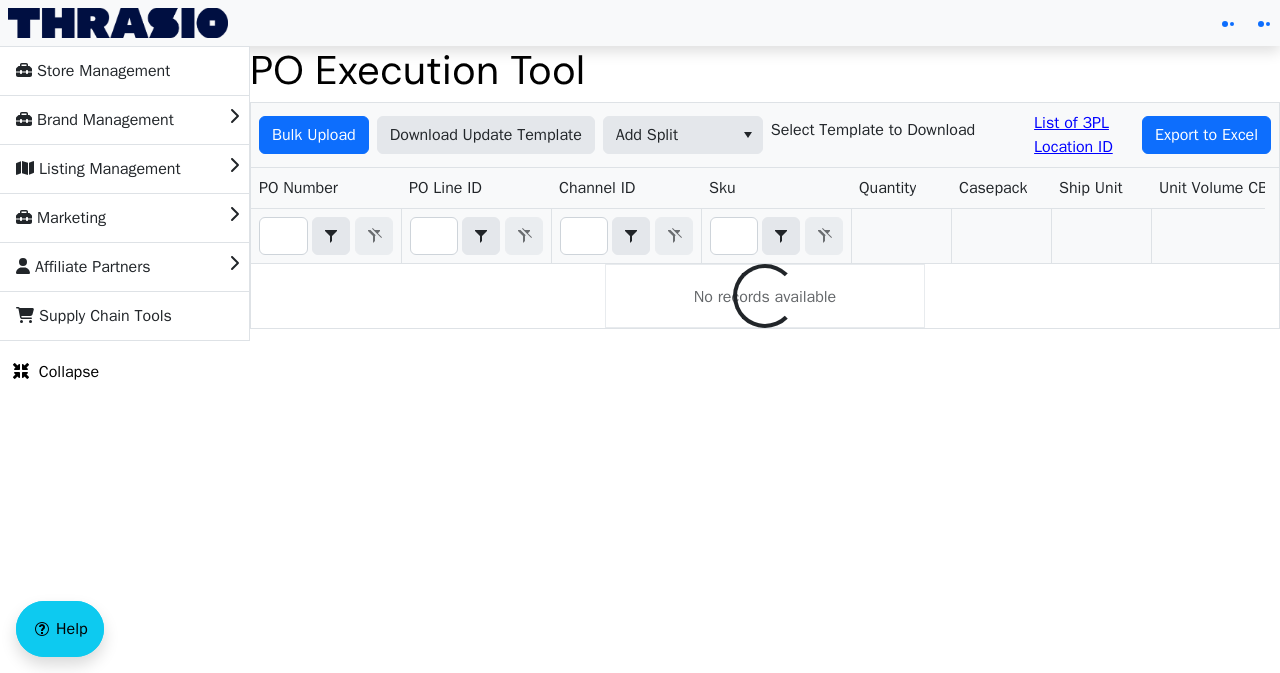 scroll, scrollTop: 0, scrollLeft: 0, axis: both 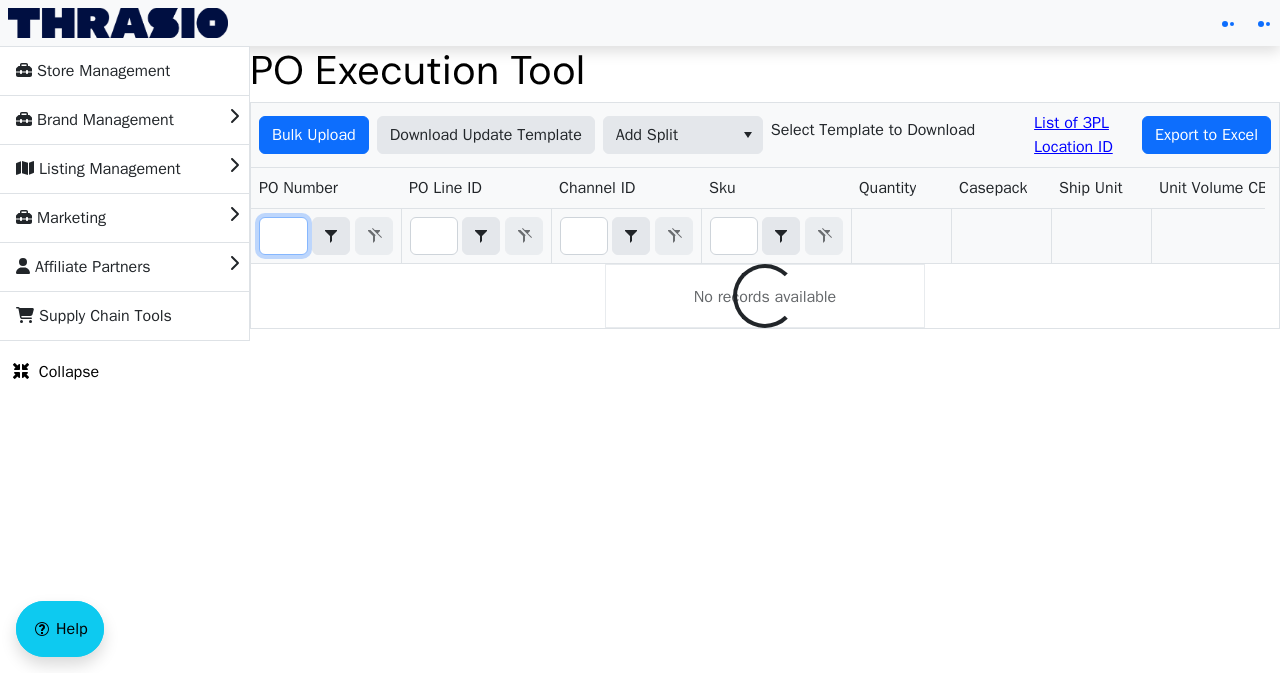 click at bounding box center (283, 236) 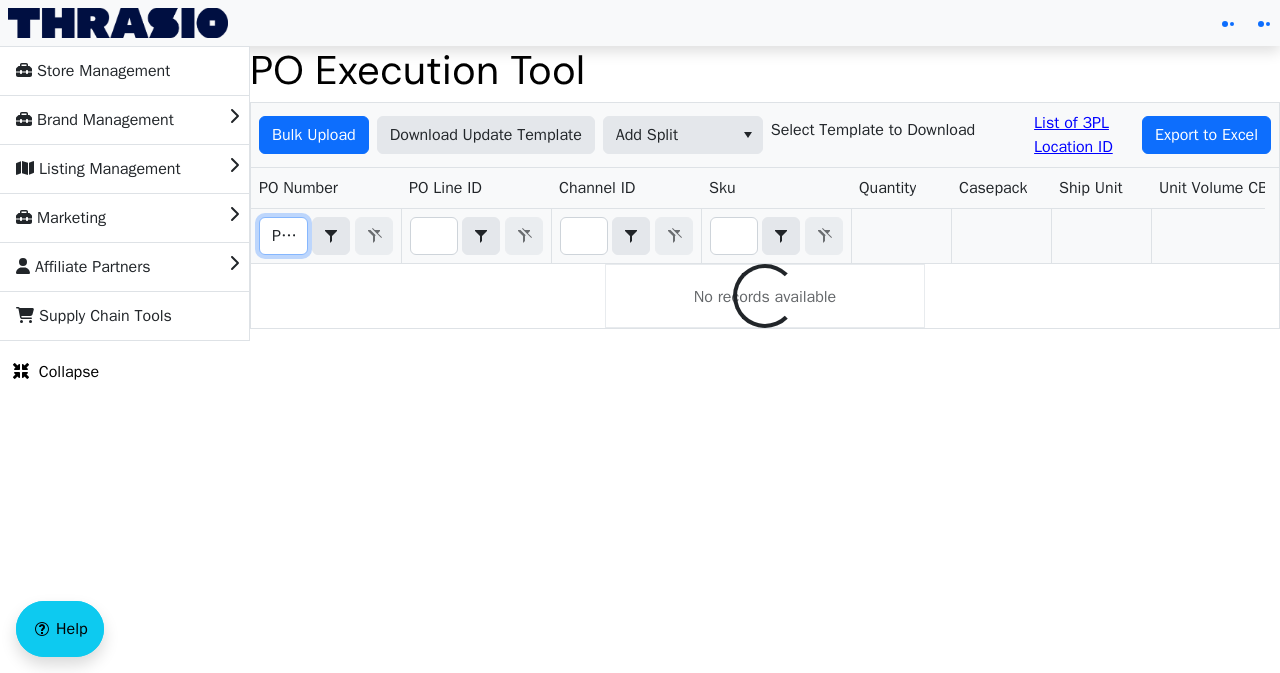 scroll, scrollTop: 0, scrollLeft: 44, axis: horizontal 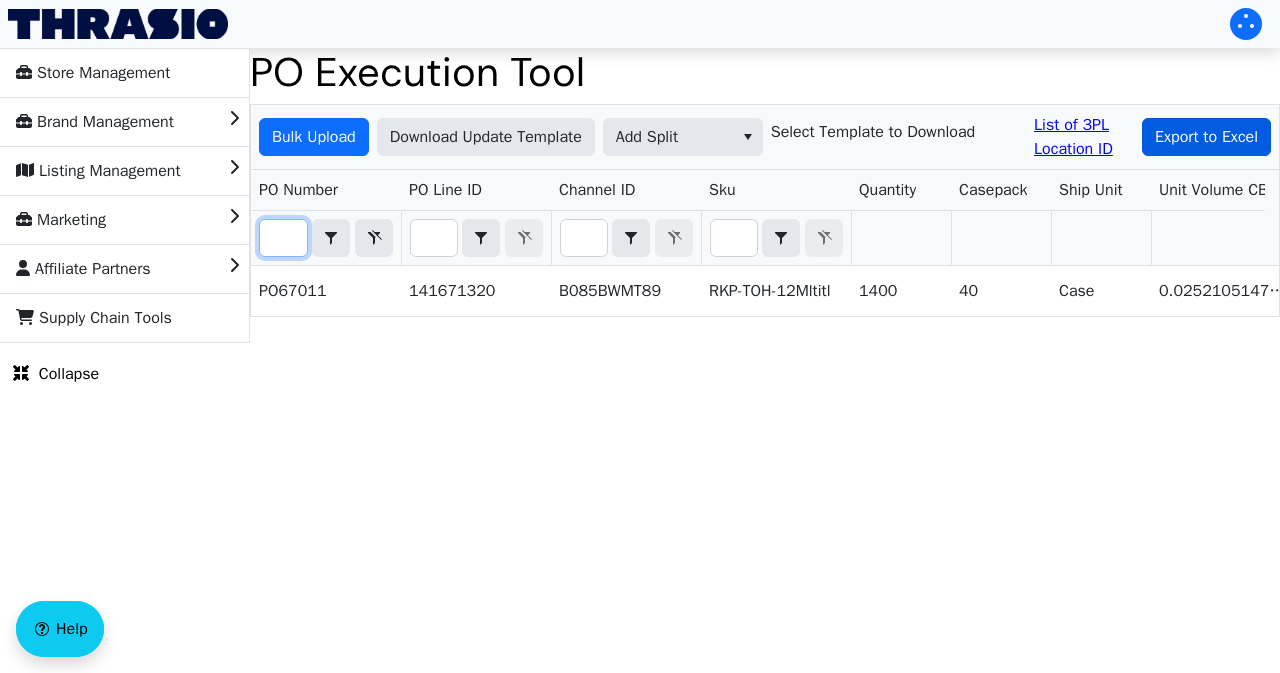 type on "PO67011" 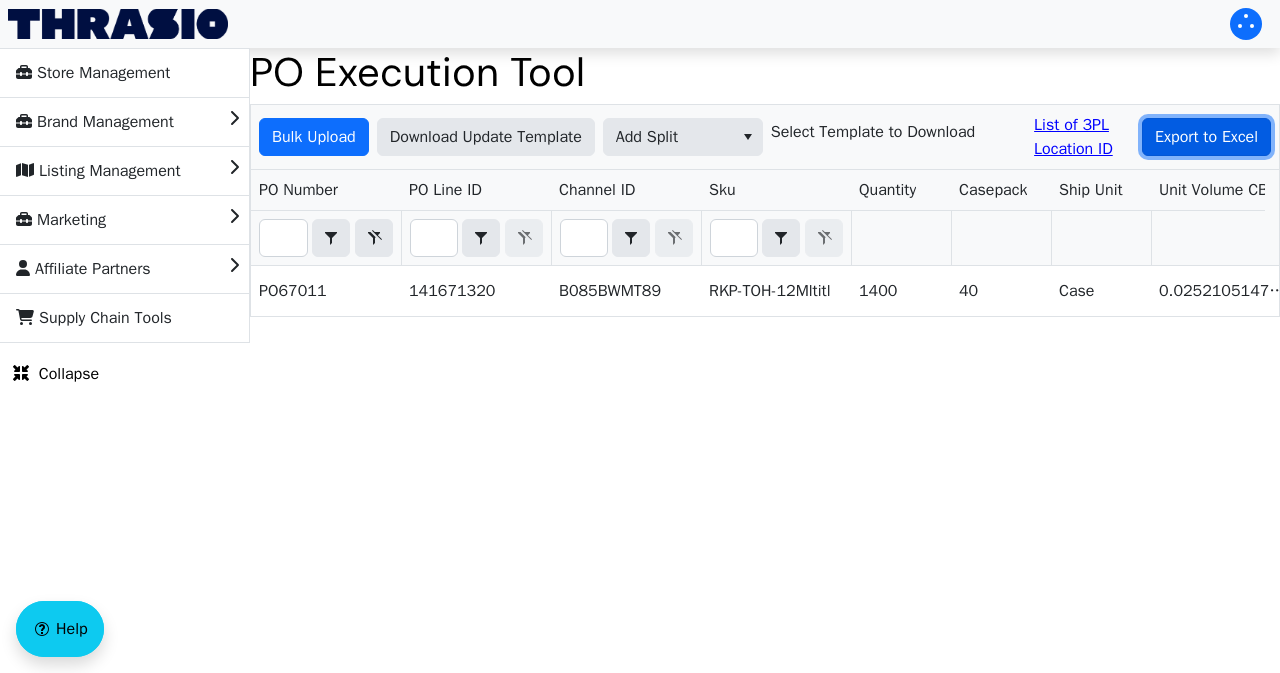 scroll, scrollTop: 0, scrollLeft: 0, axis: both 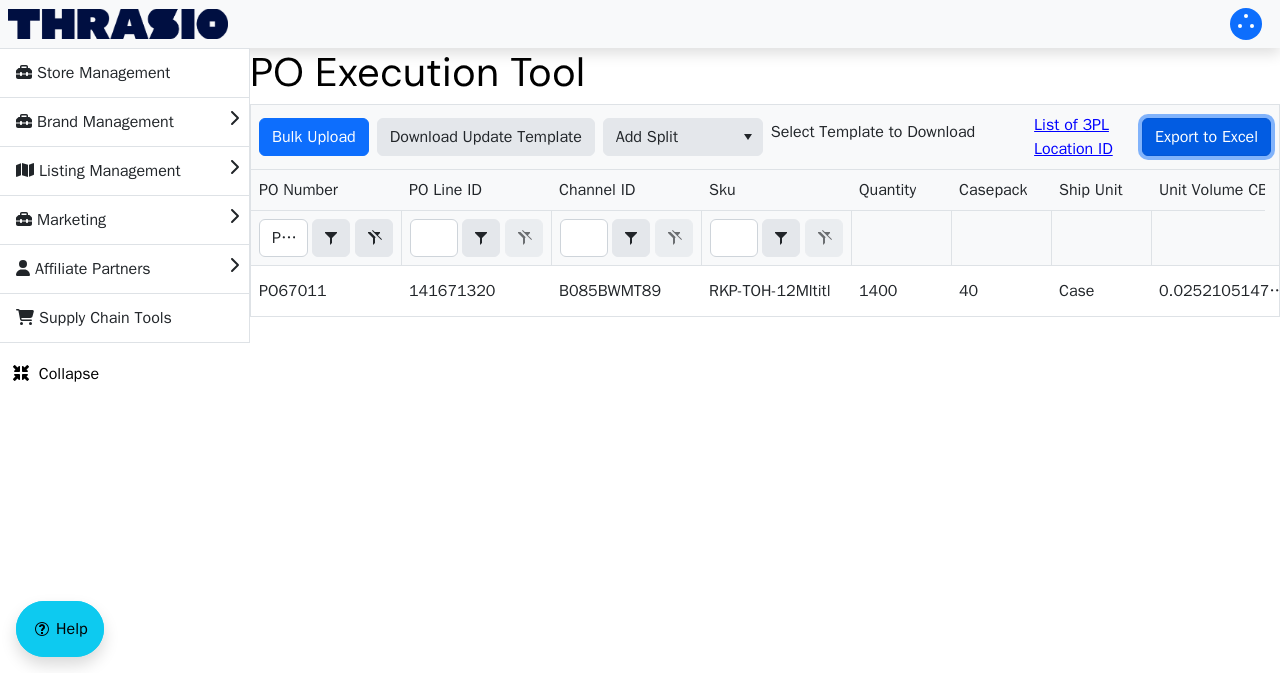 click on "Export to Excel" at bounding box center [1206, 137] 